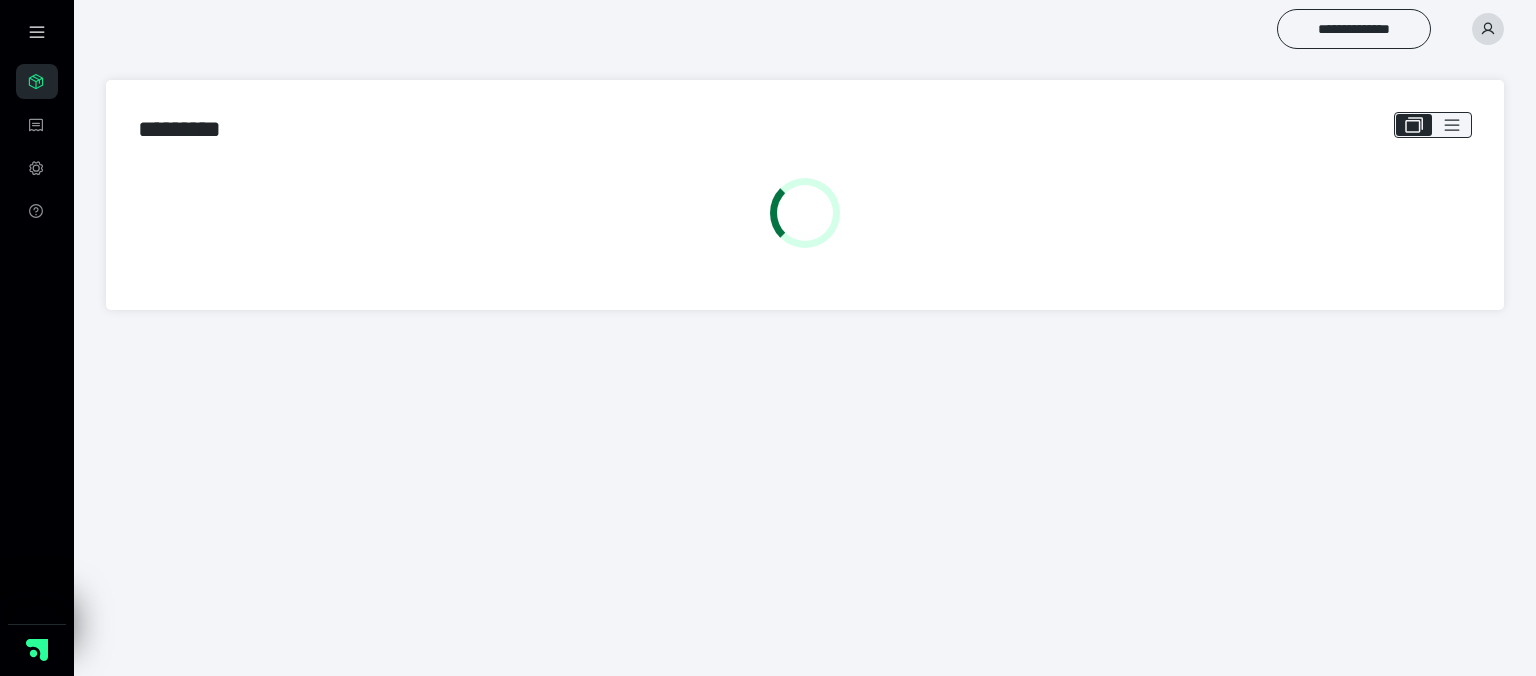 scroll, scrollTop: 0, scrollLeft: 0, axis: both 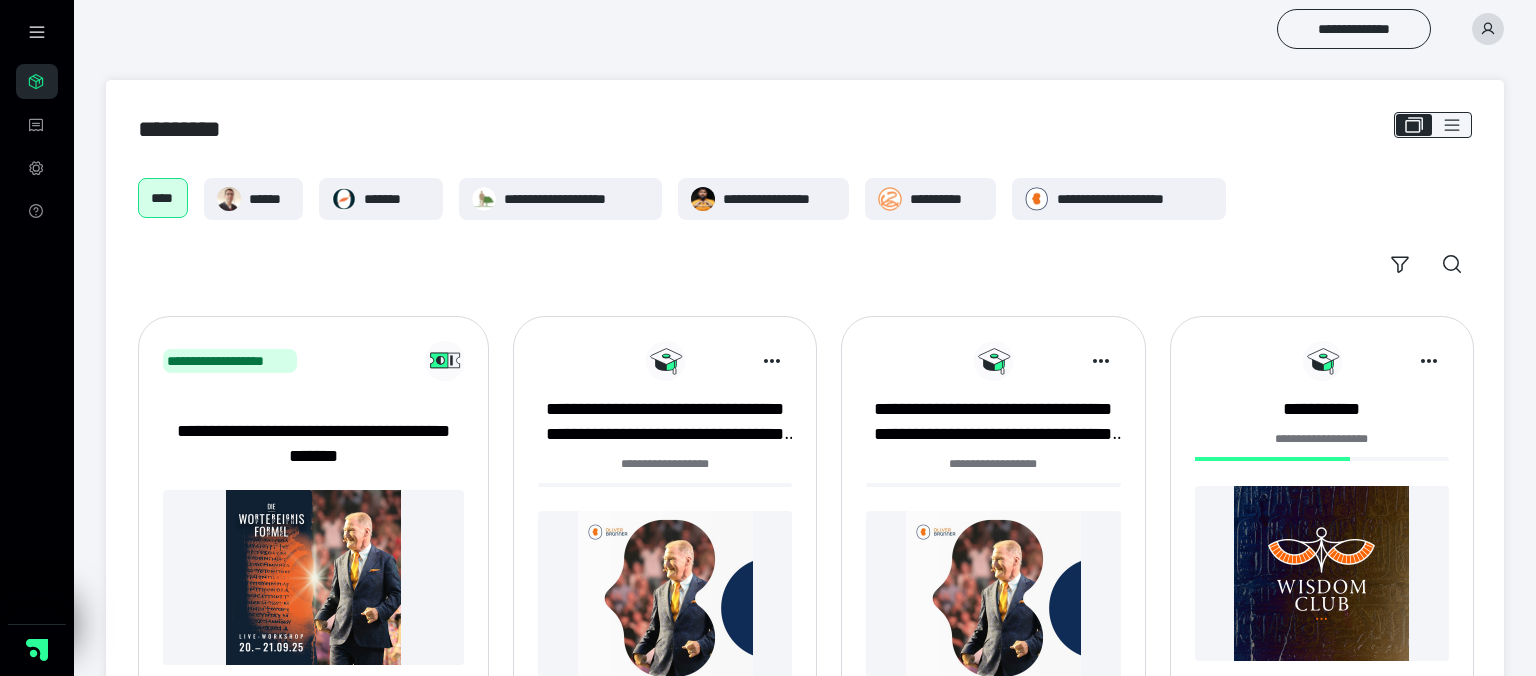 click at bounding box center [1322, 573] 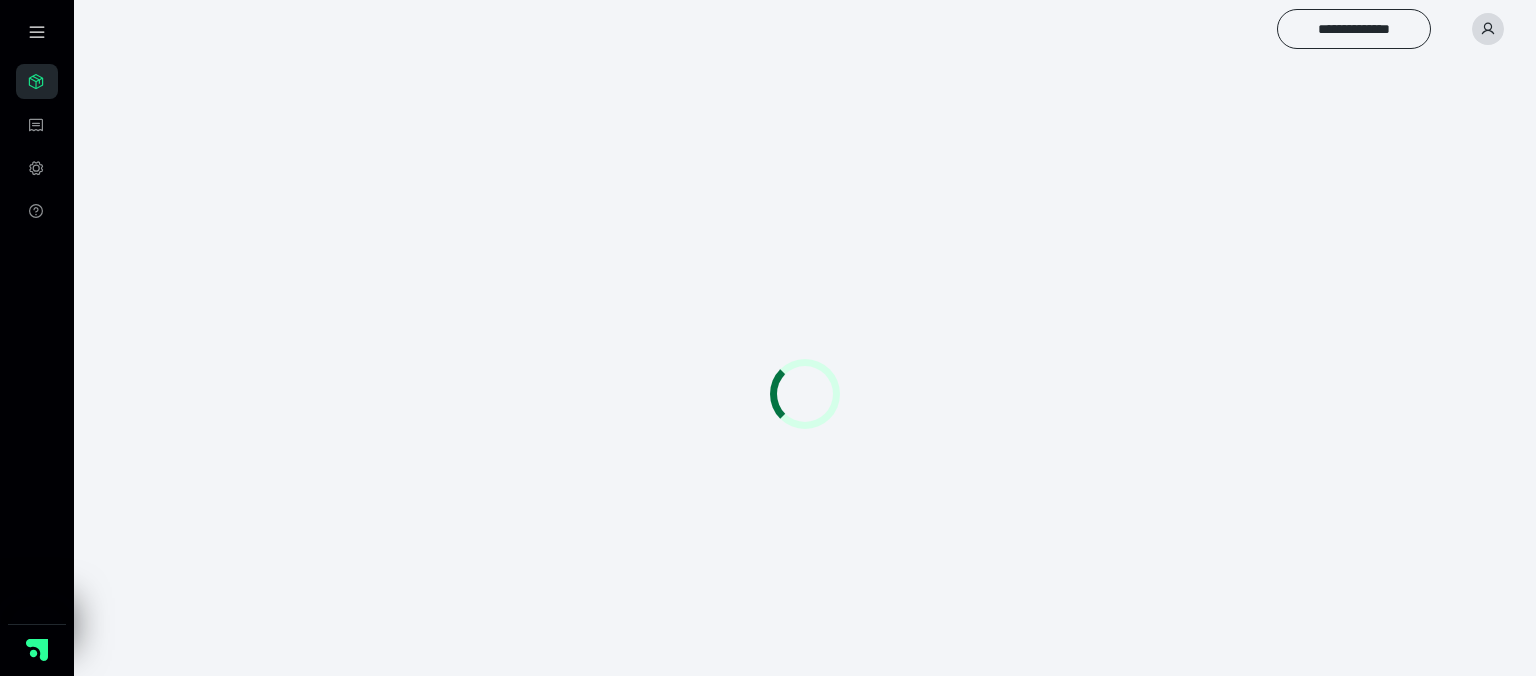scroll, scrollTop: 0, scrollLeft: 0, axis: both 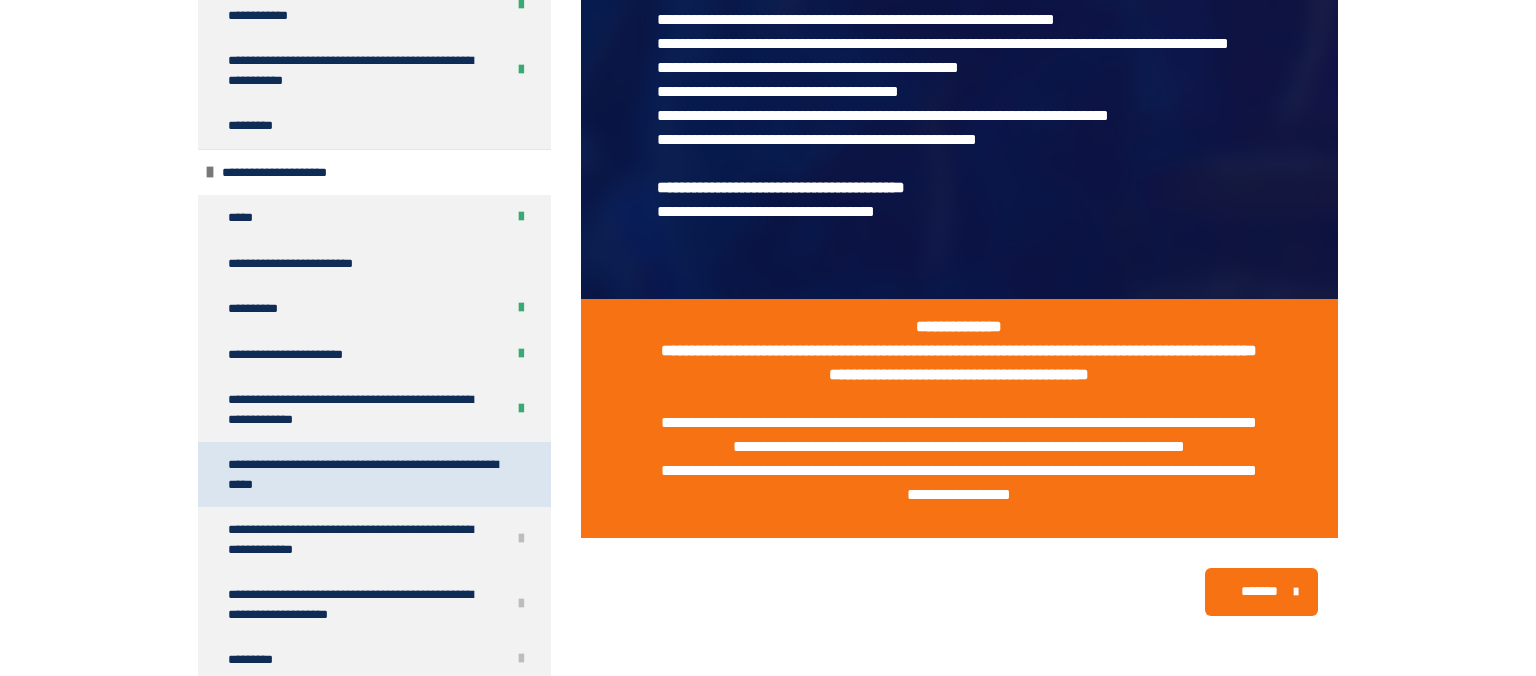 click on "**********" at bounding box center (366, 474) 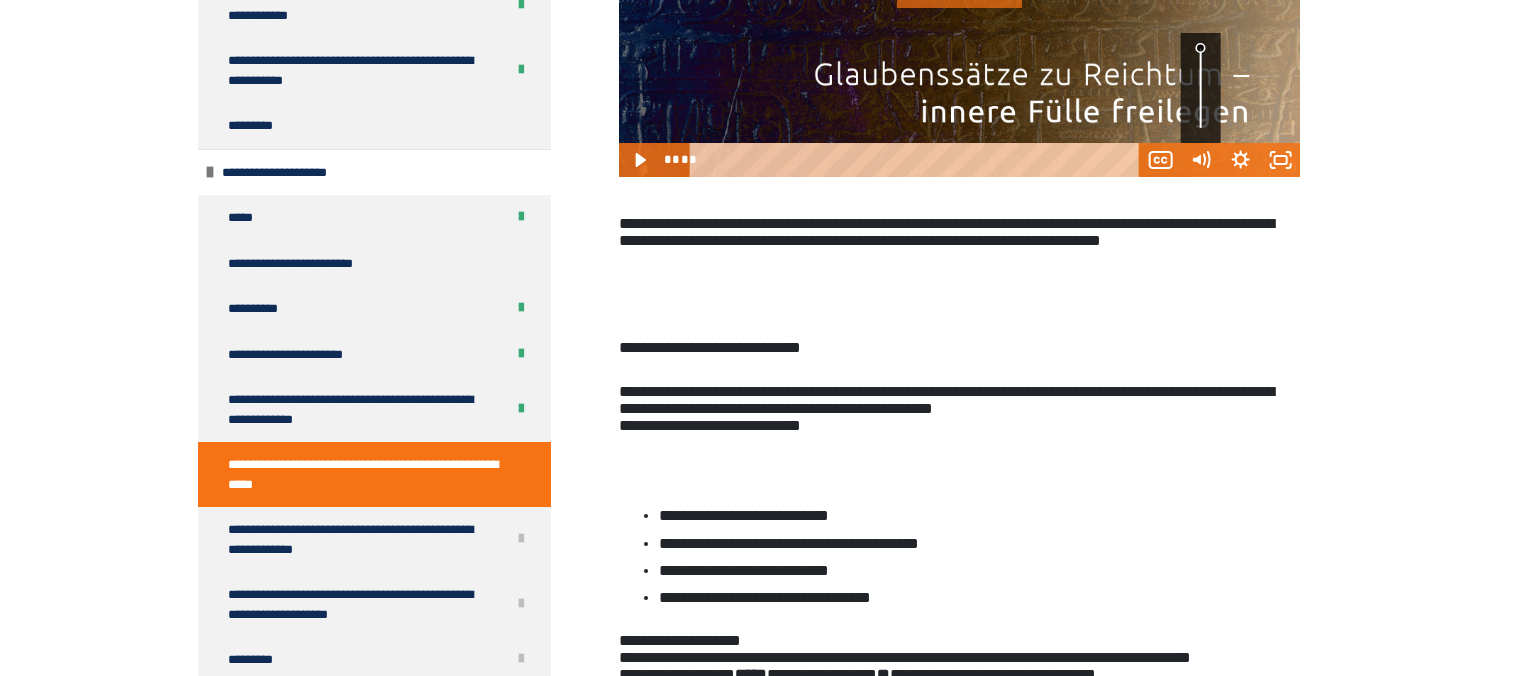 scroll, scrollTop: 0, scrollLeft: 0, axis: both 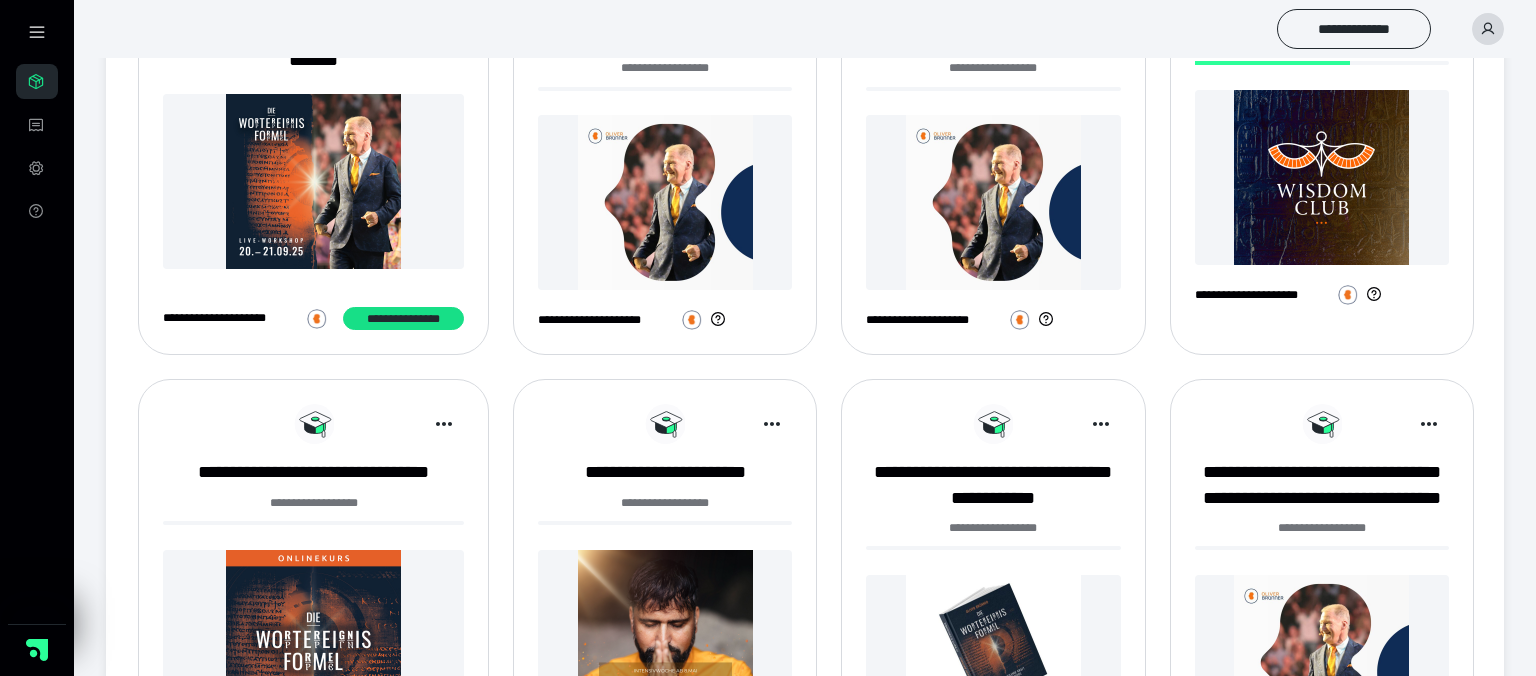 click at bounding box center (1322, 177) 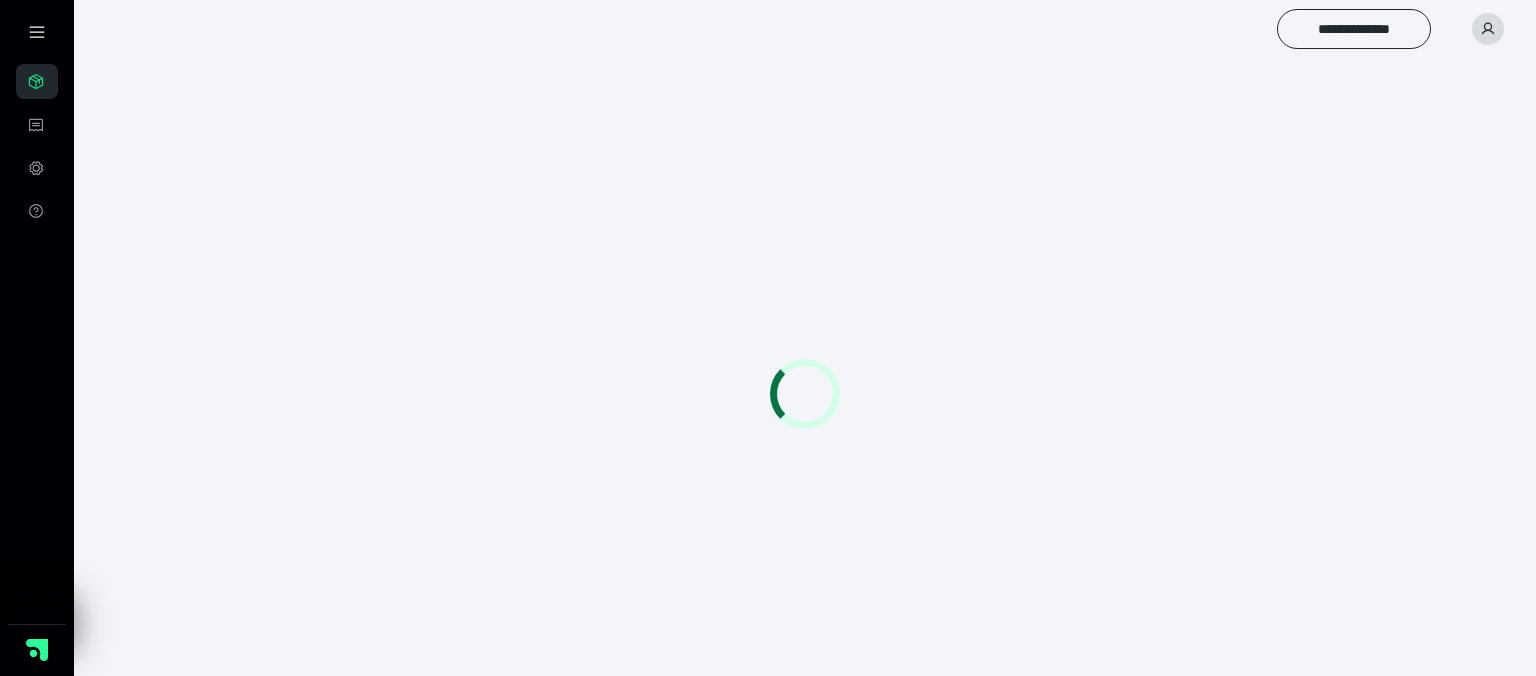 scroll, scrollTop: 0, scrollLeft: 0, axis: both 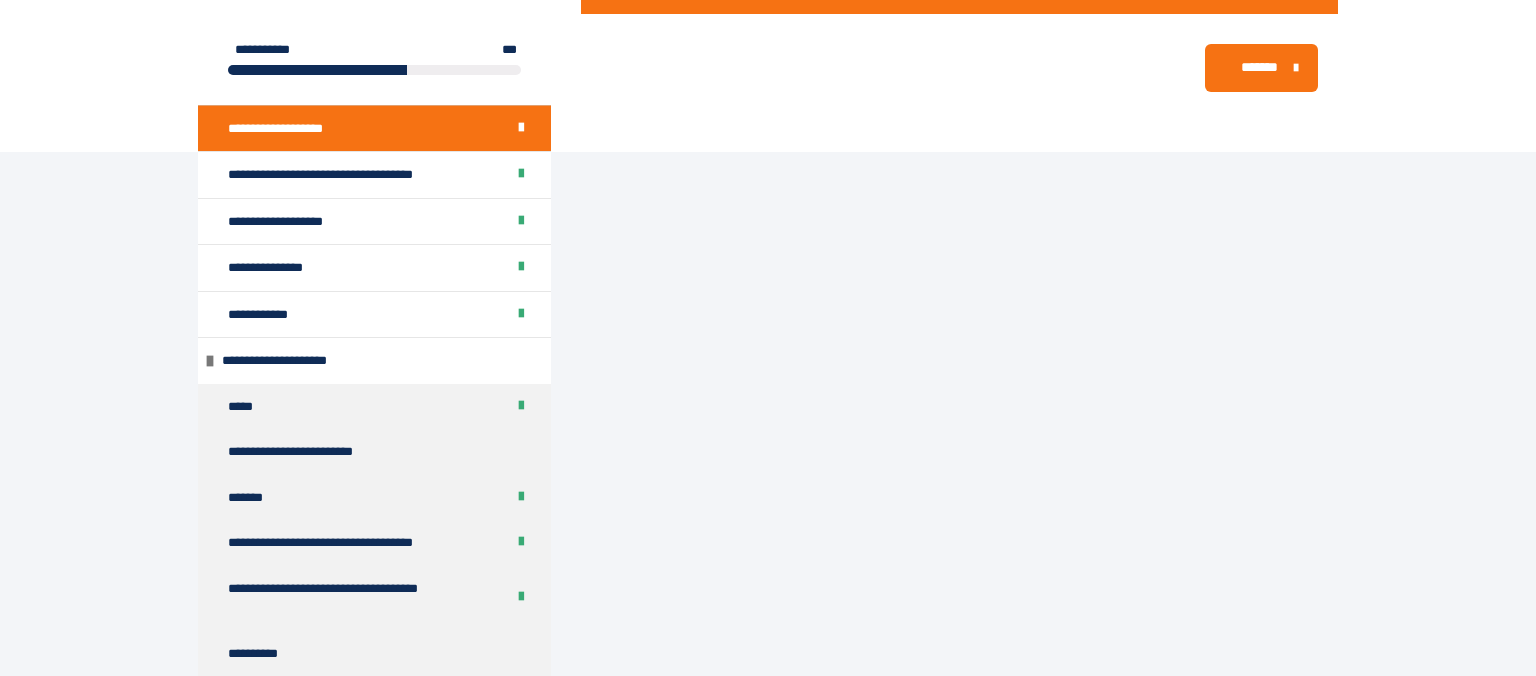 click on "*******" at bounding box center (1259, 67) 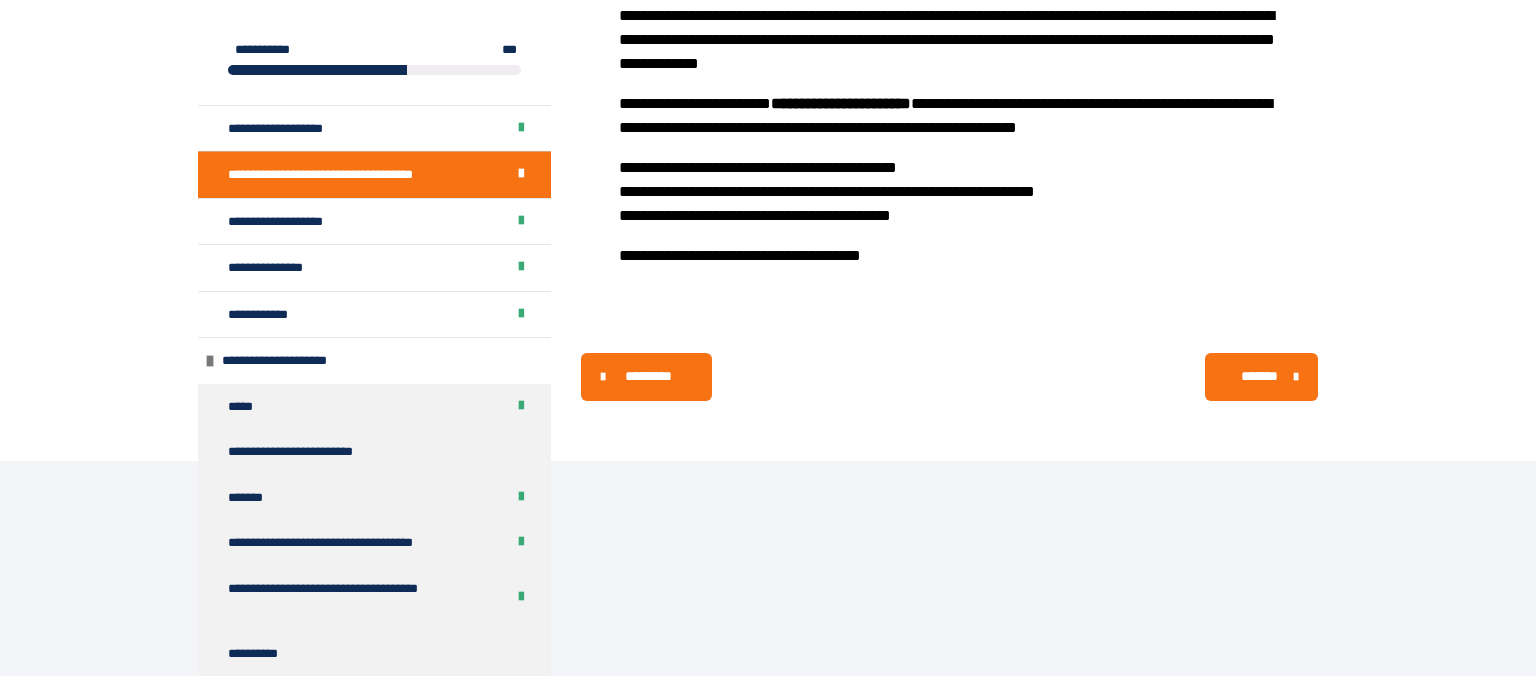 click on "*******" at bounding box center (1259, 376) 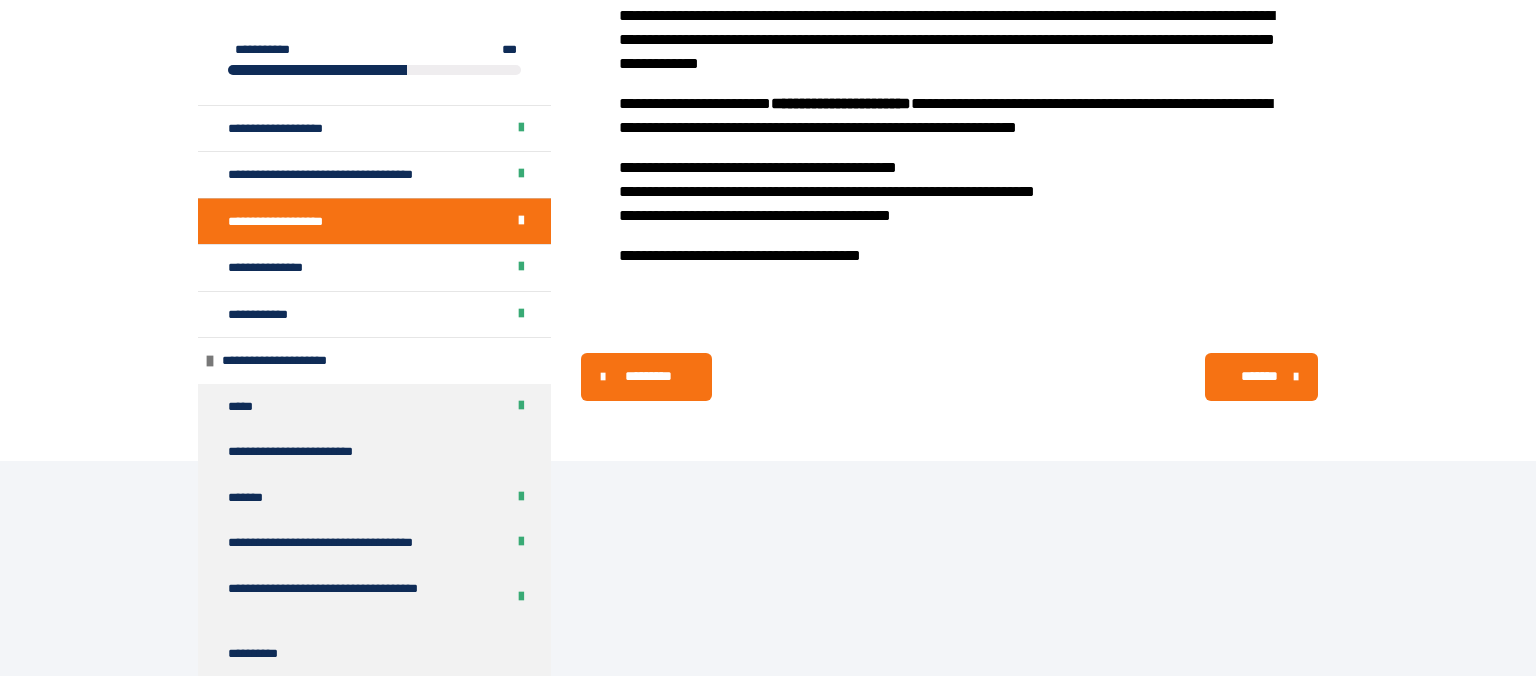 click on "**********" at bounding box center [959, 40] 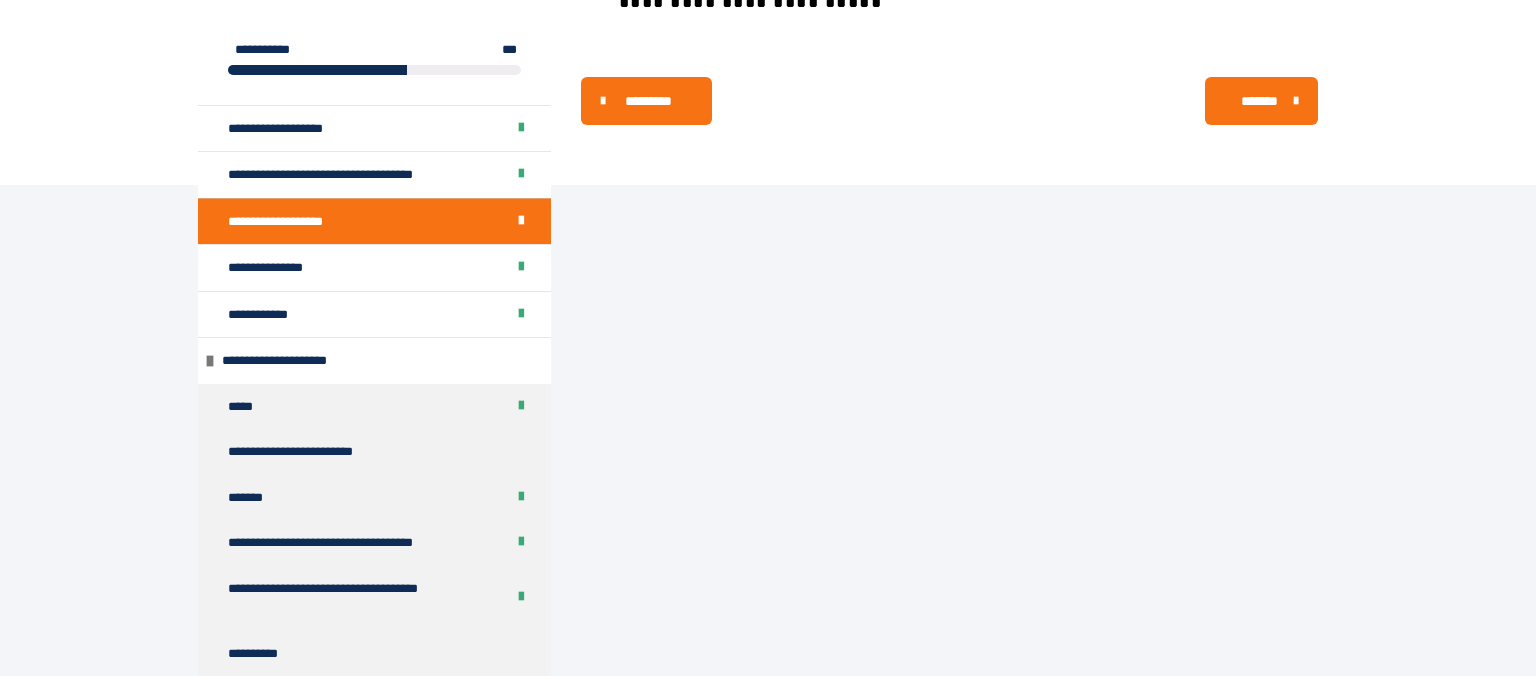 scroll, scrollTop: 3237, scrollLeft: 0, axis: vertical 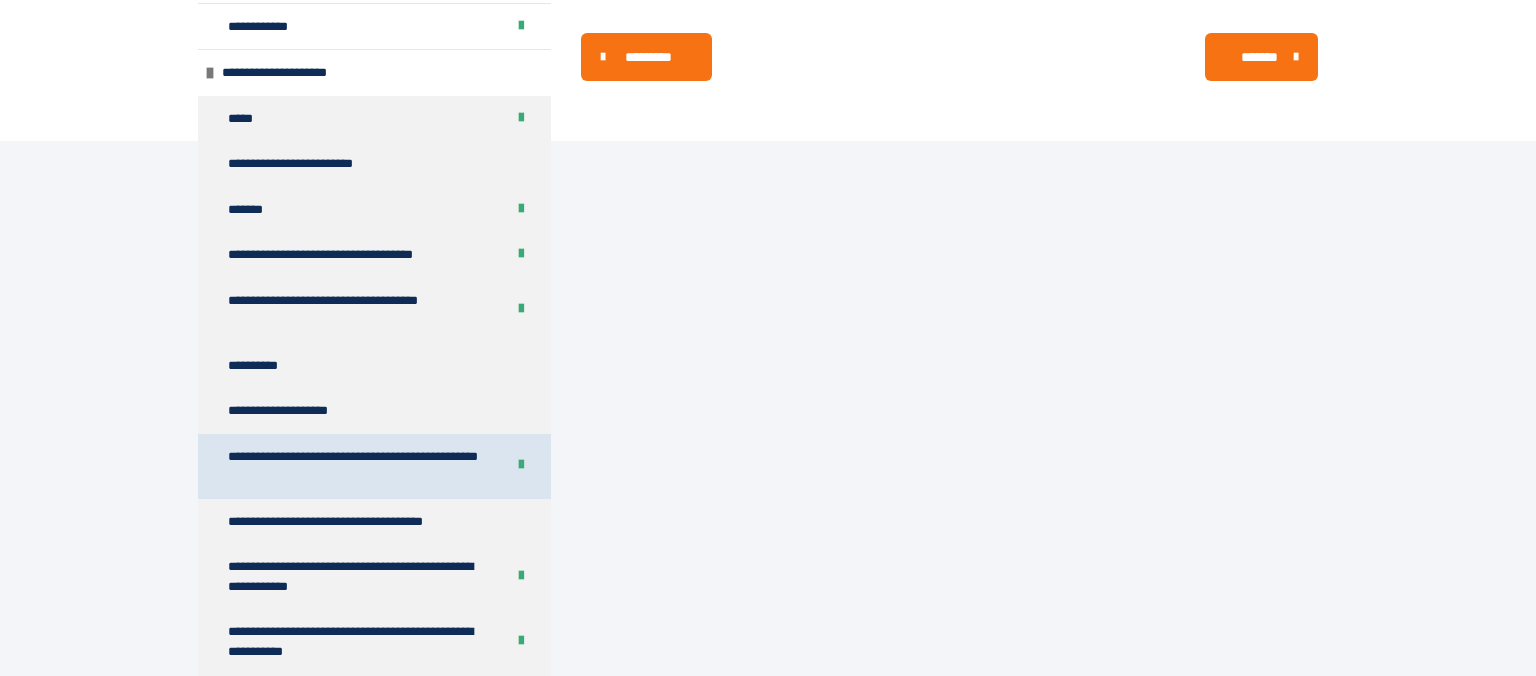 click on "**********" at bounding box center [358, 466] 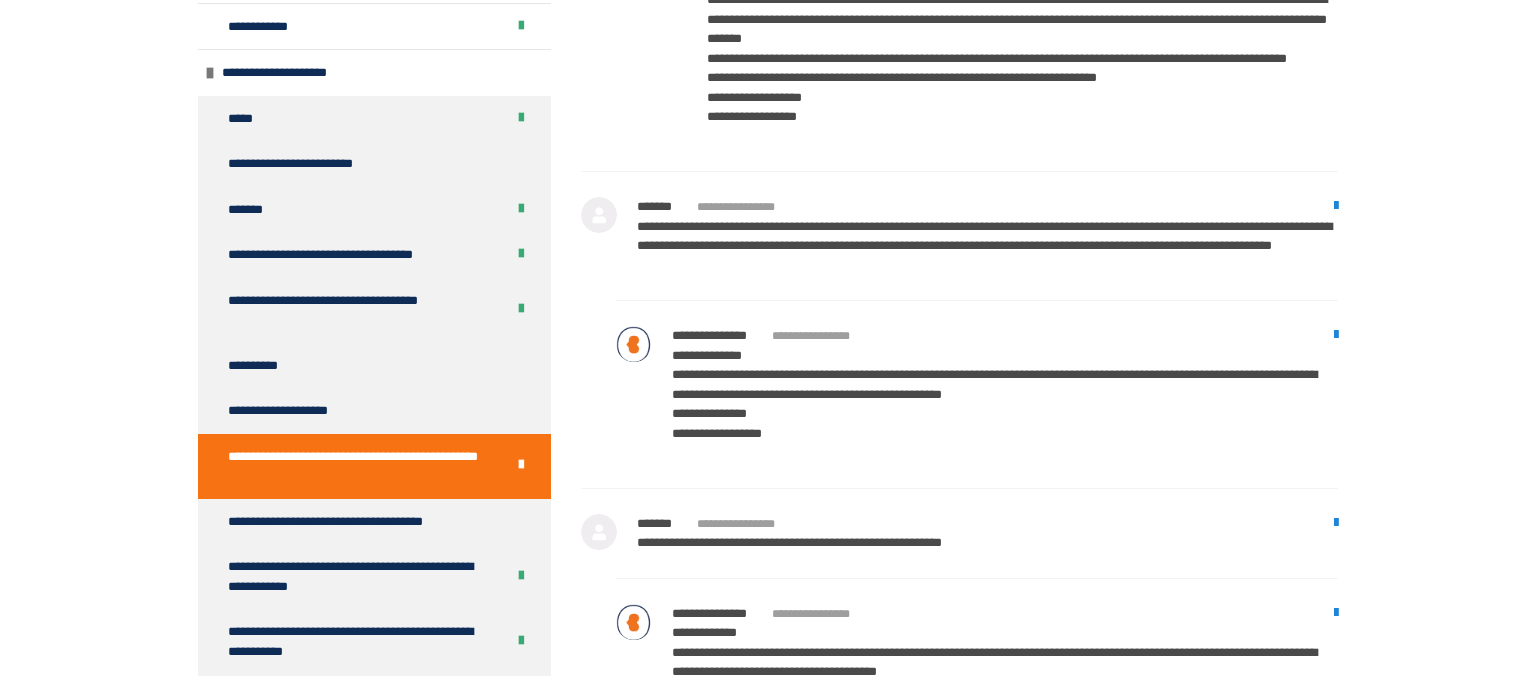 scroll, scrollTop: 3356, scrollLeft: 0, axis: vertical 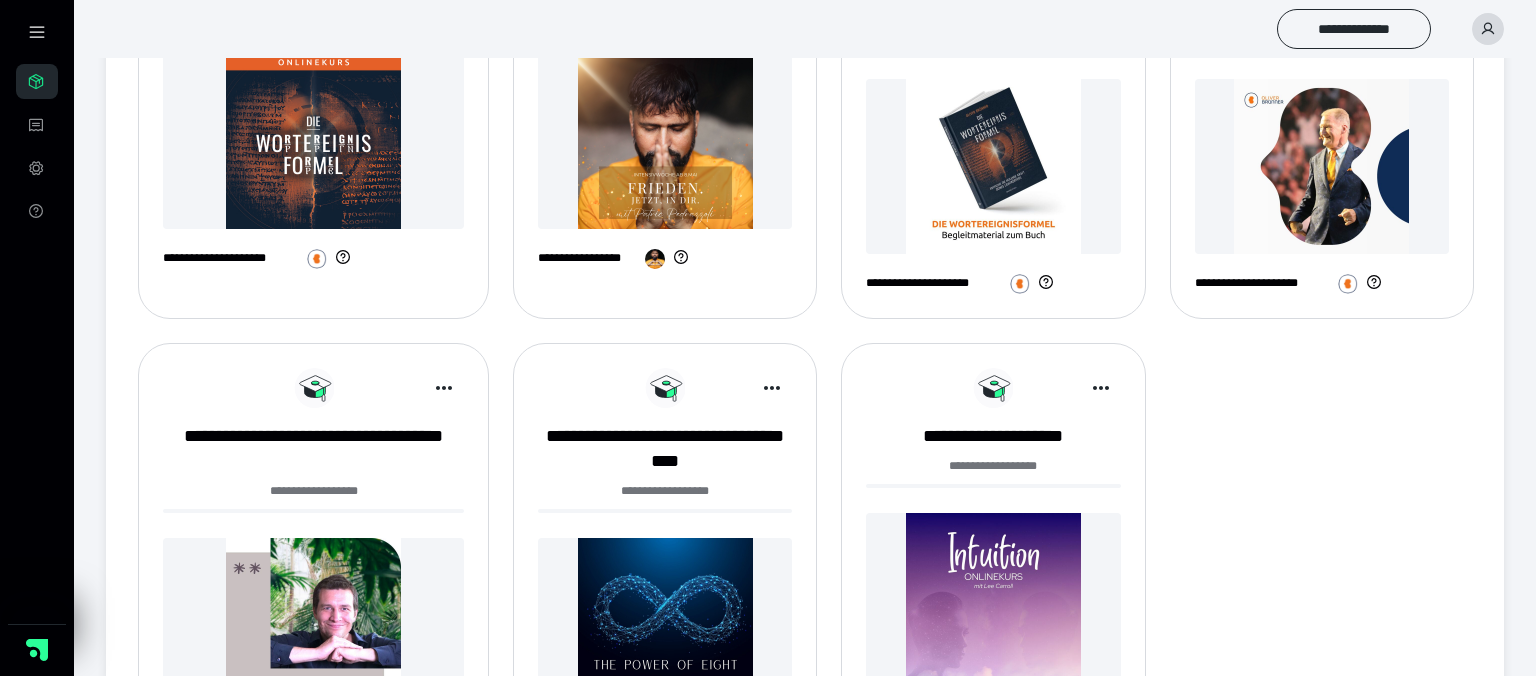 click at bounding box center [313, 141] 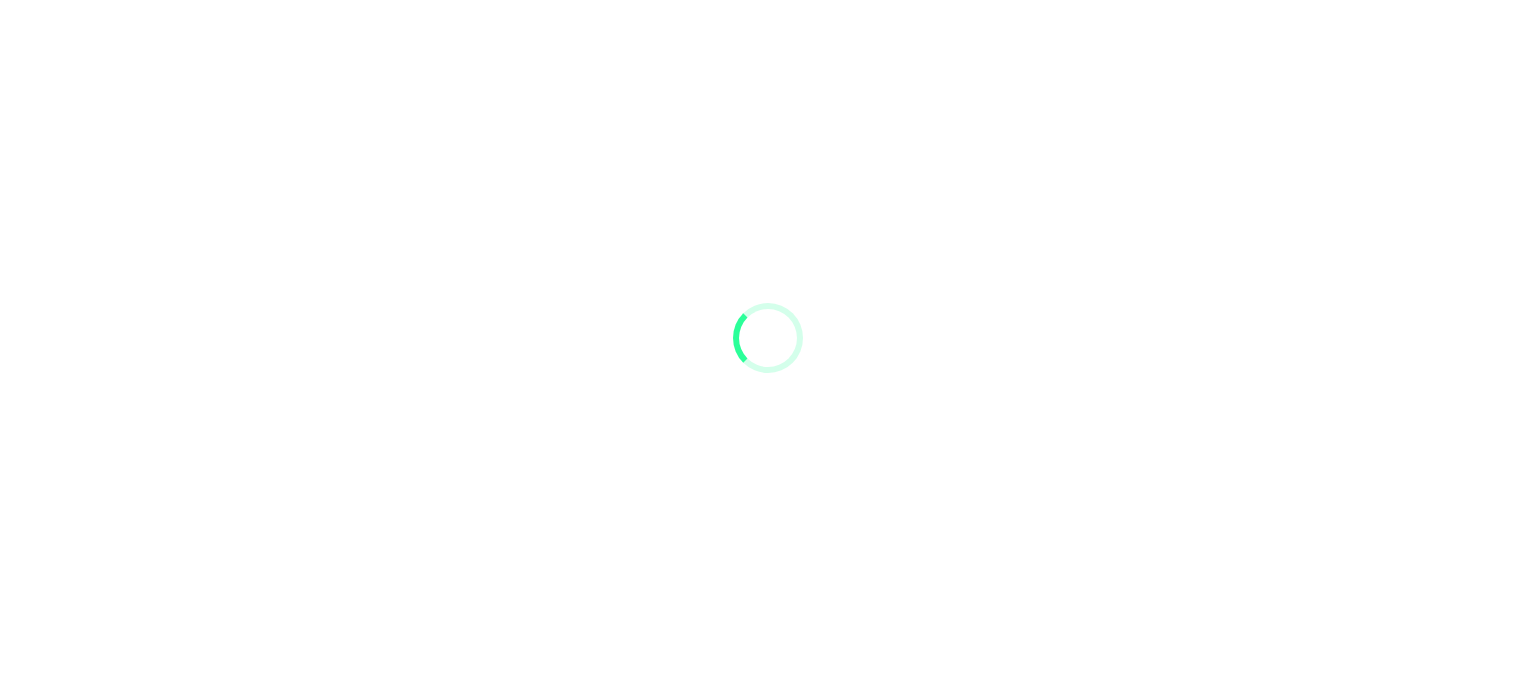 scroll, scrollTop: 0, scrollLeft: 0, axis: both 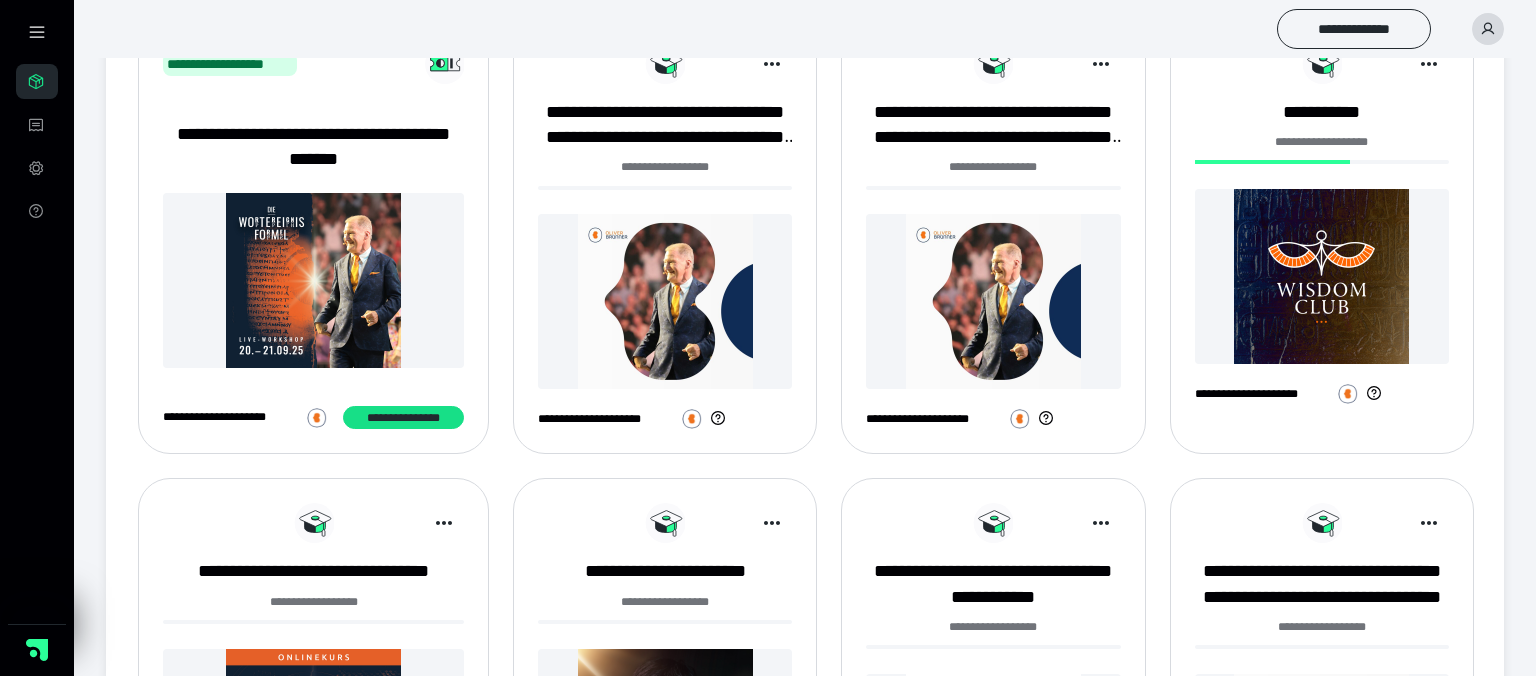click at bounding box center [1348, 394] 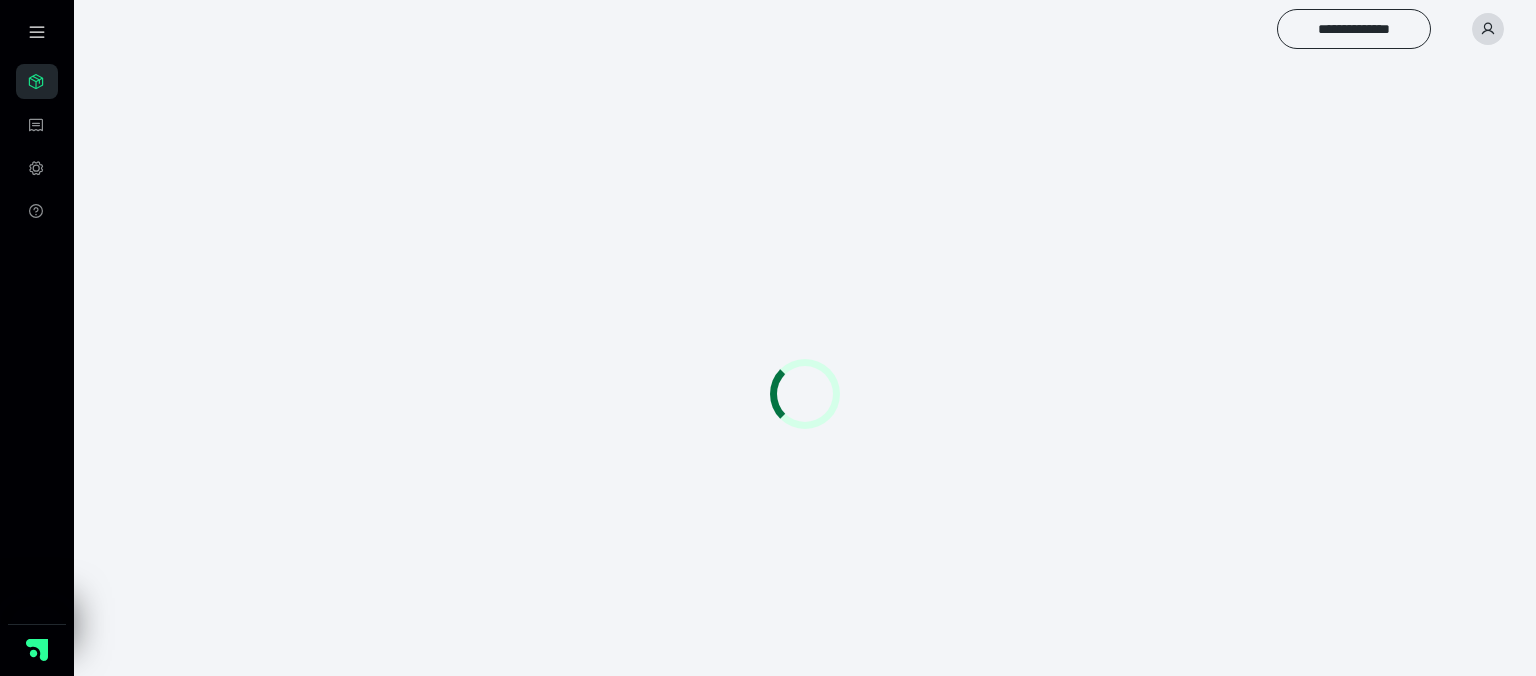 scroll, scrollTop: 0, scrollLeft: 0, axis: both 